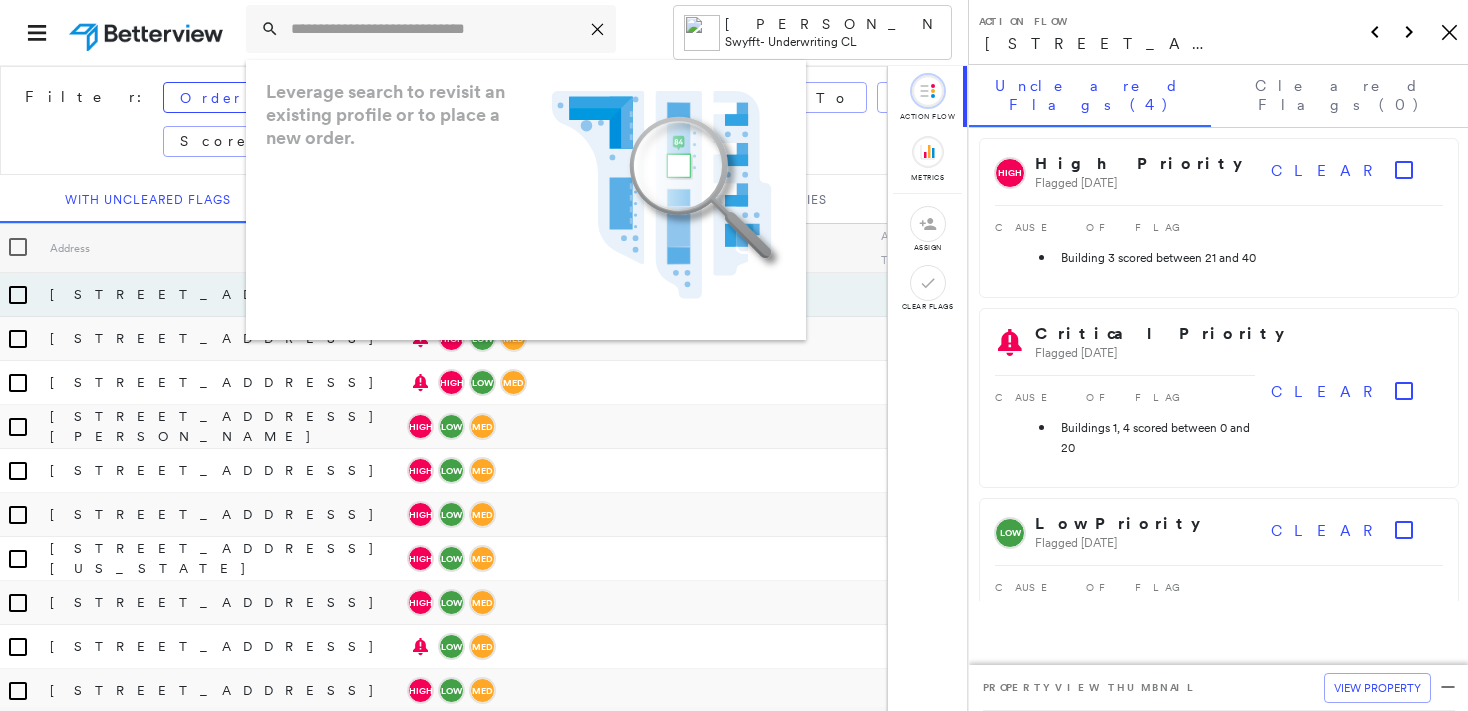 scroll, scrollTop: 0, scrollLeft: 0, axis: both 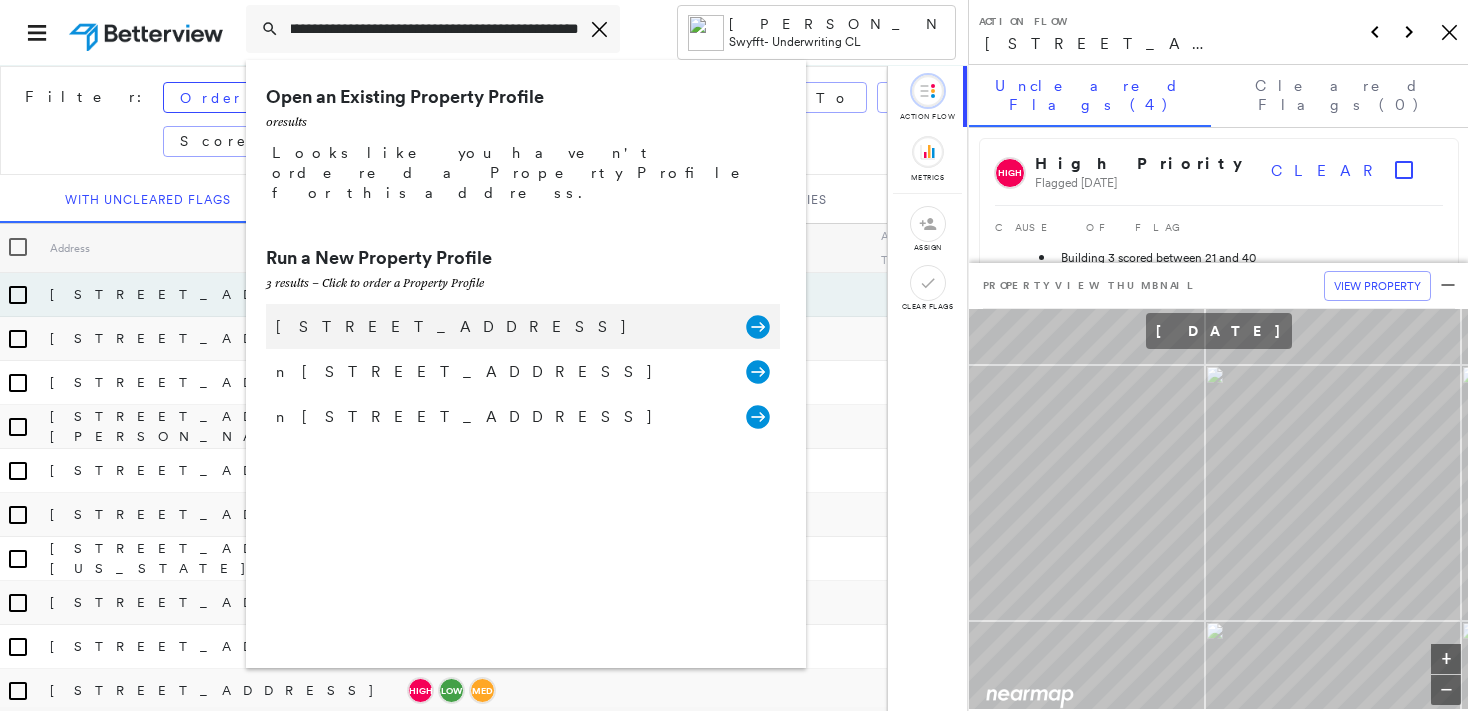 type on "**********" 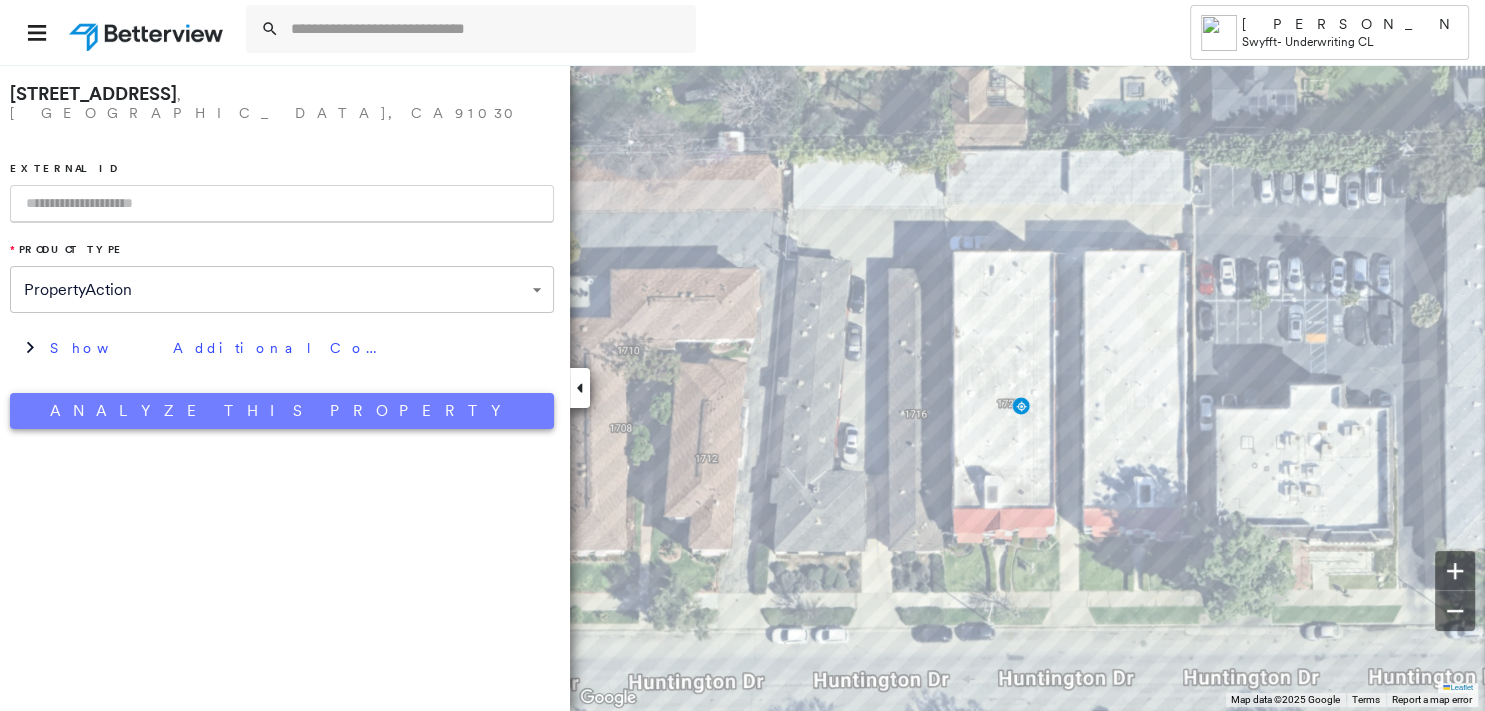 click on "Analyze This Property" at bounding box center (282, 411) 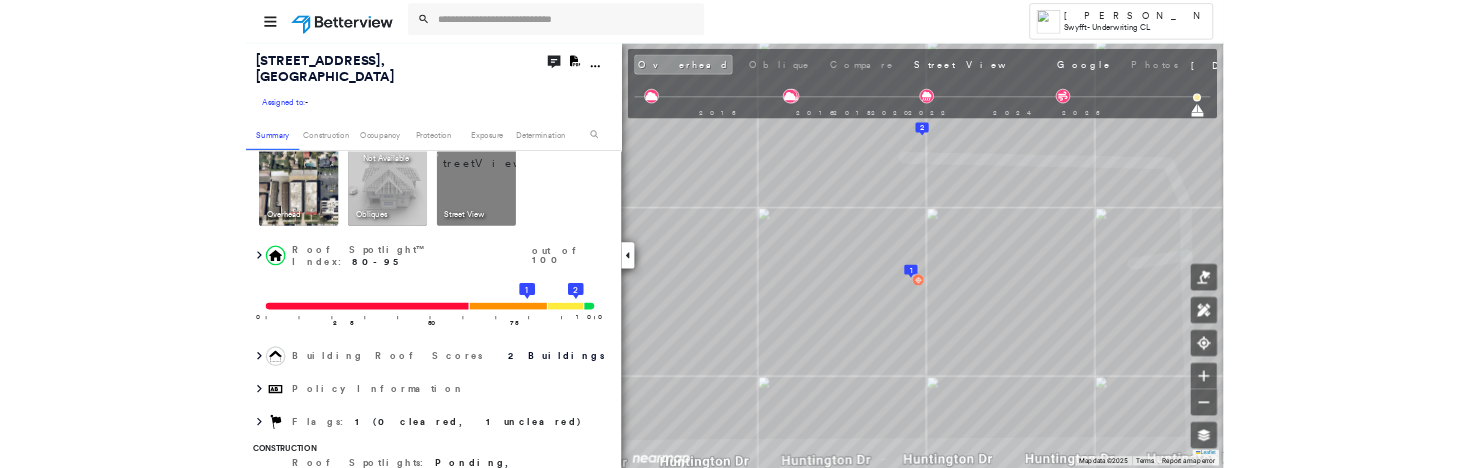 scroll, scrollTop: 0, scrollLeft: 0, axis: both 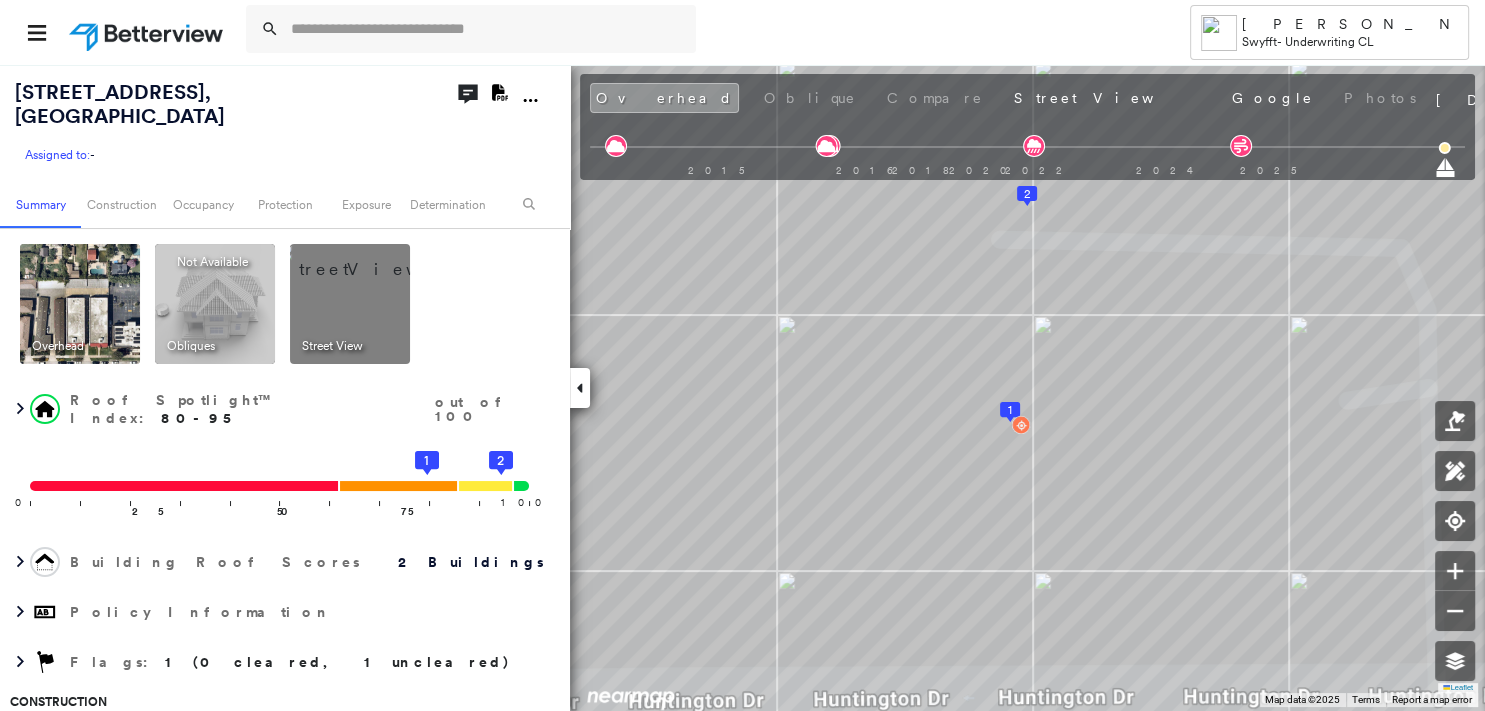 click on "Download PDF Report" 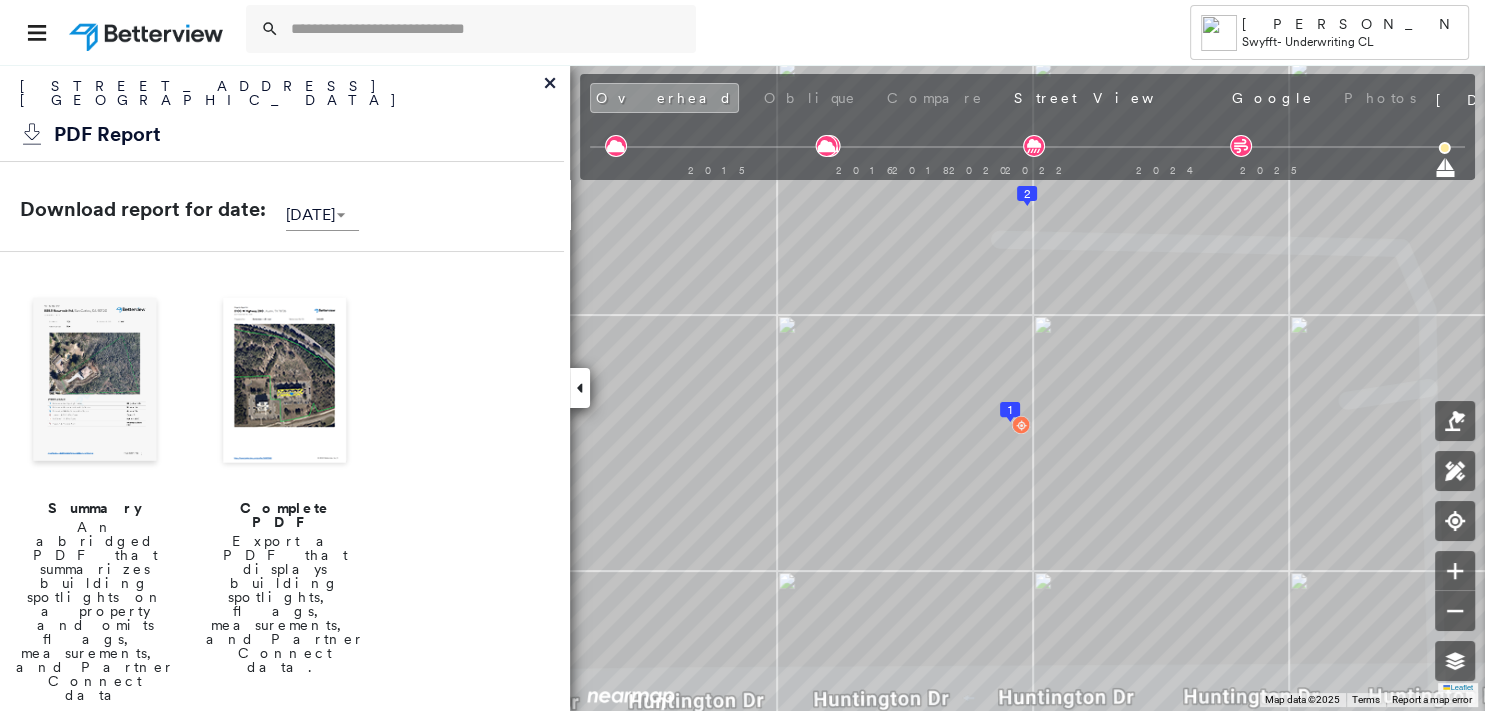 click at bounding box center (95, 382) 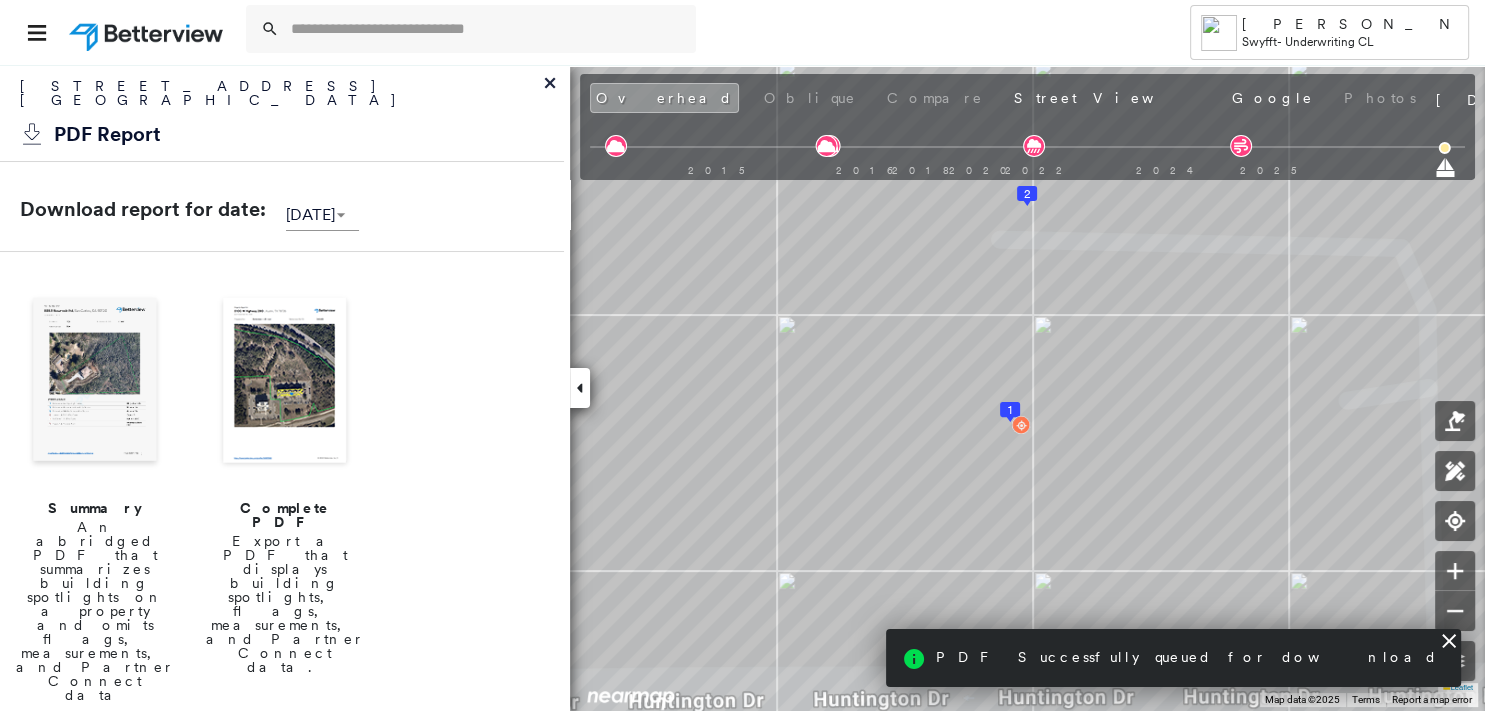 click at bounding box center [95, 382] 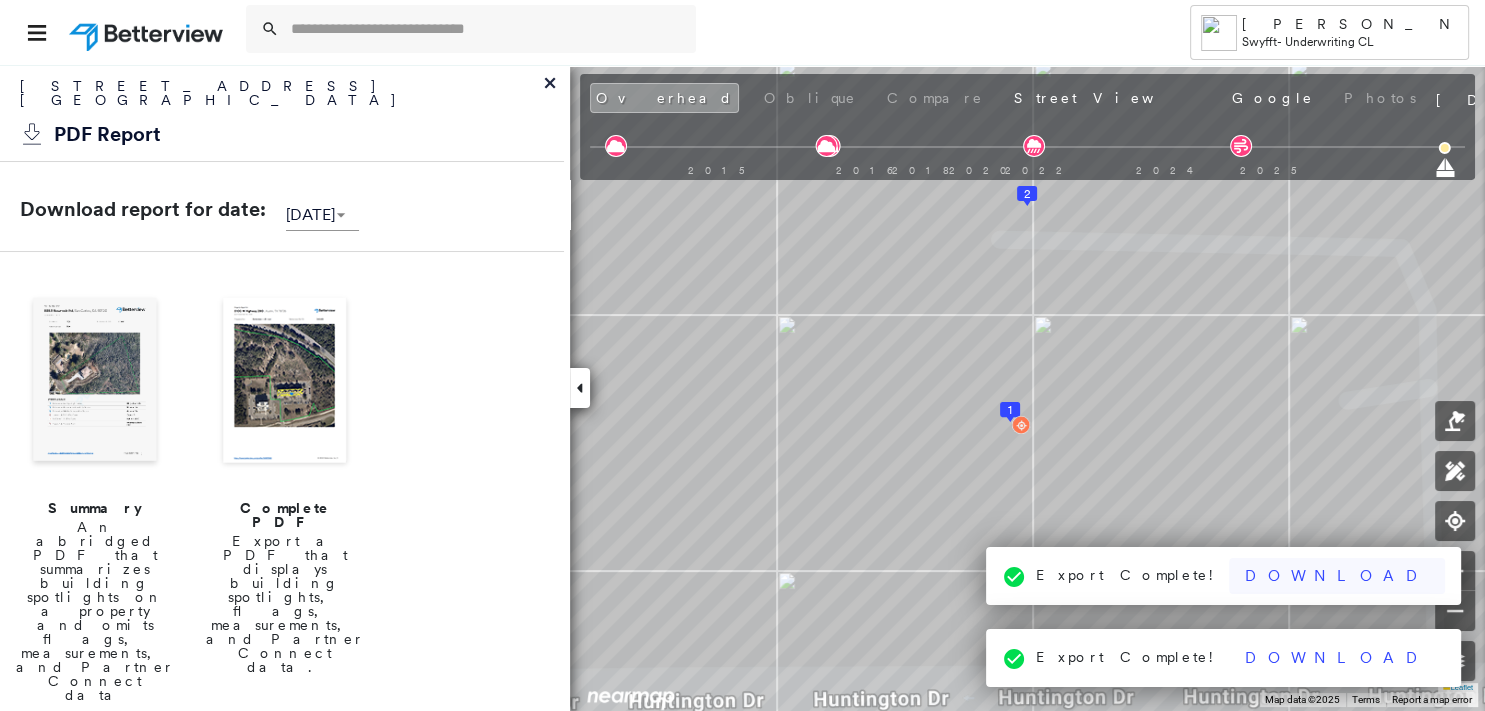 click on "Download" at bounding box center [1337, 576] 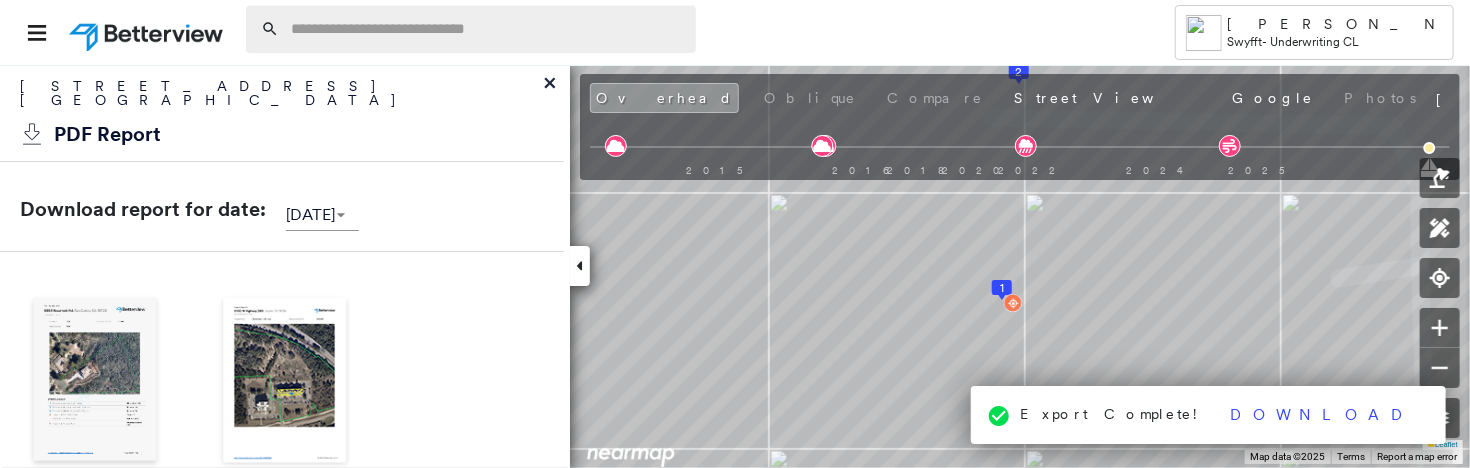click at bounding box center [487, 29] 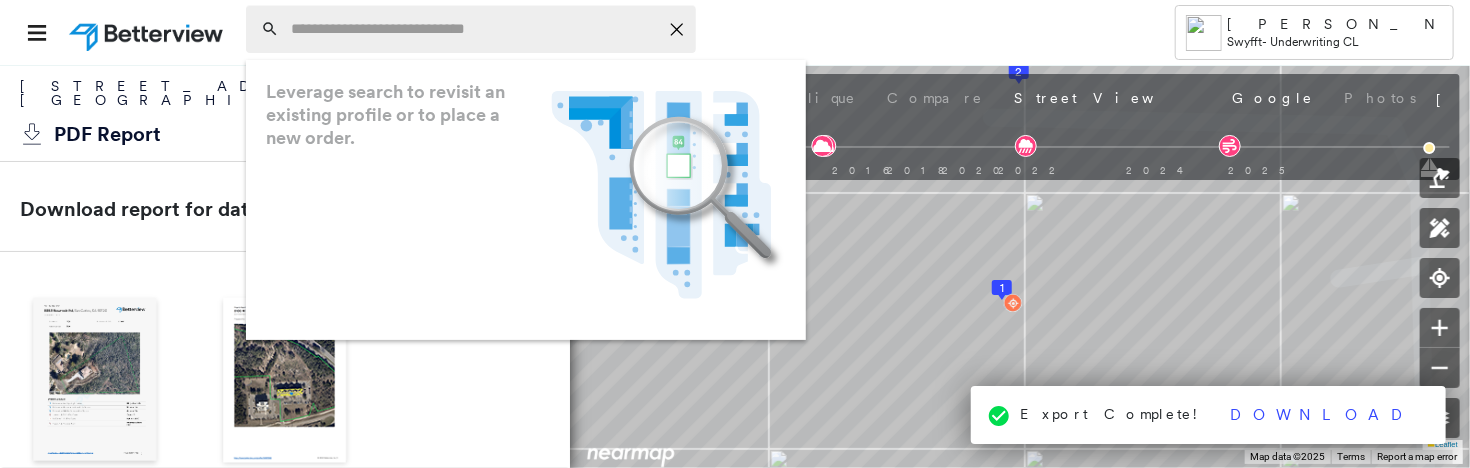 paste on "**********" 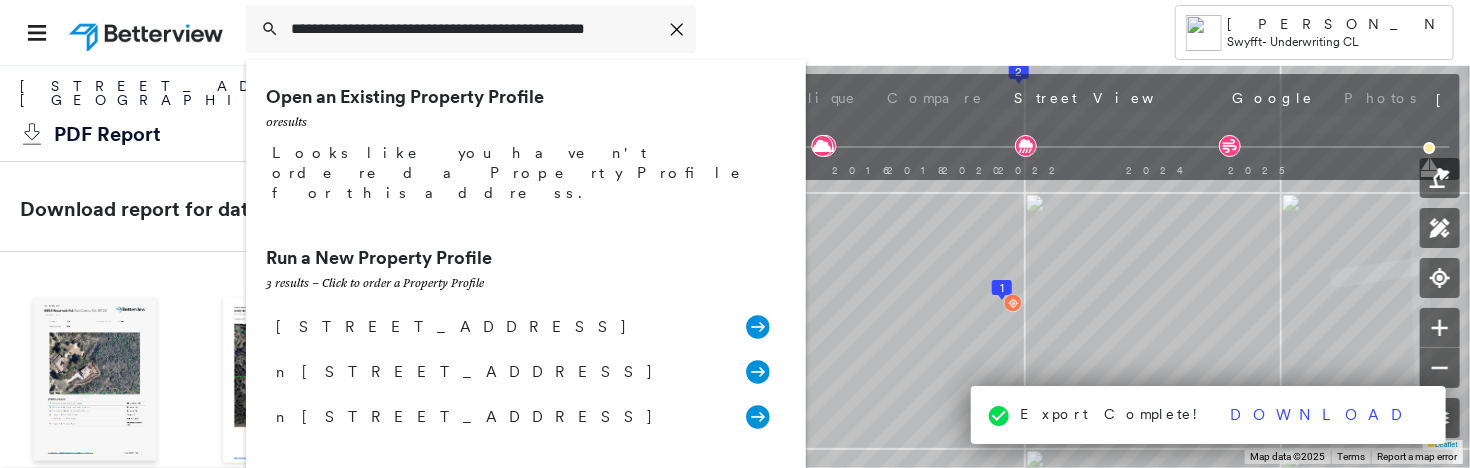 drag, startPoint x: 341, startPoint y: 26, endPoint x: 86, endPoint y: 26, distance: 255 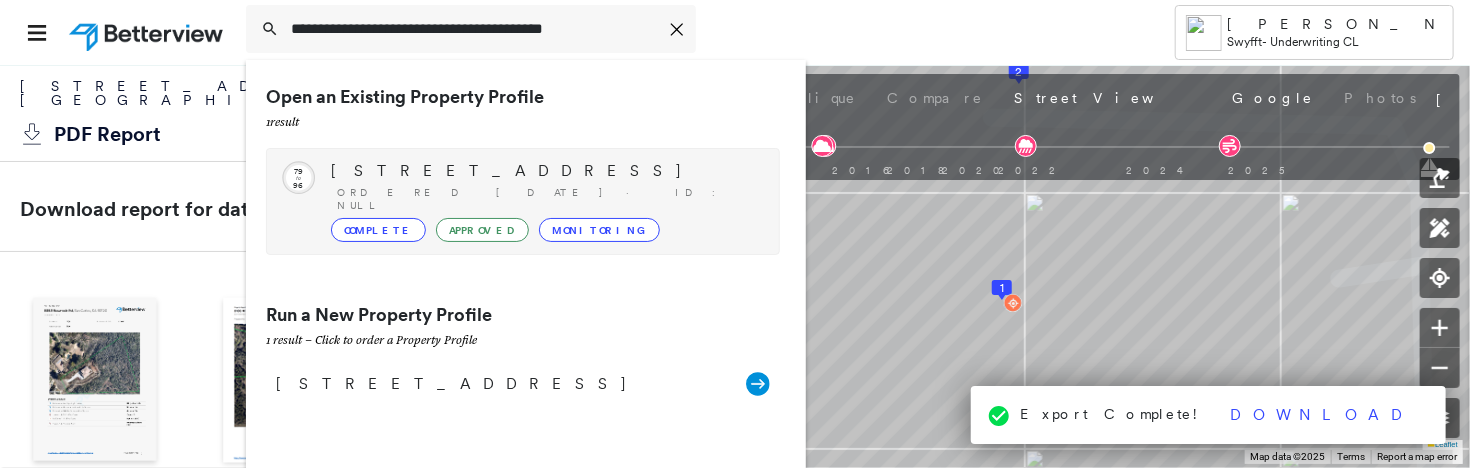 type on "**********" 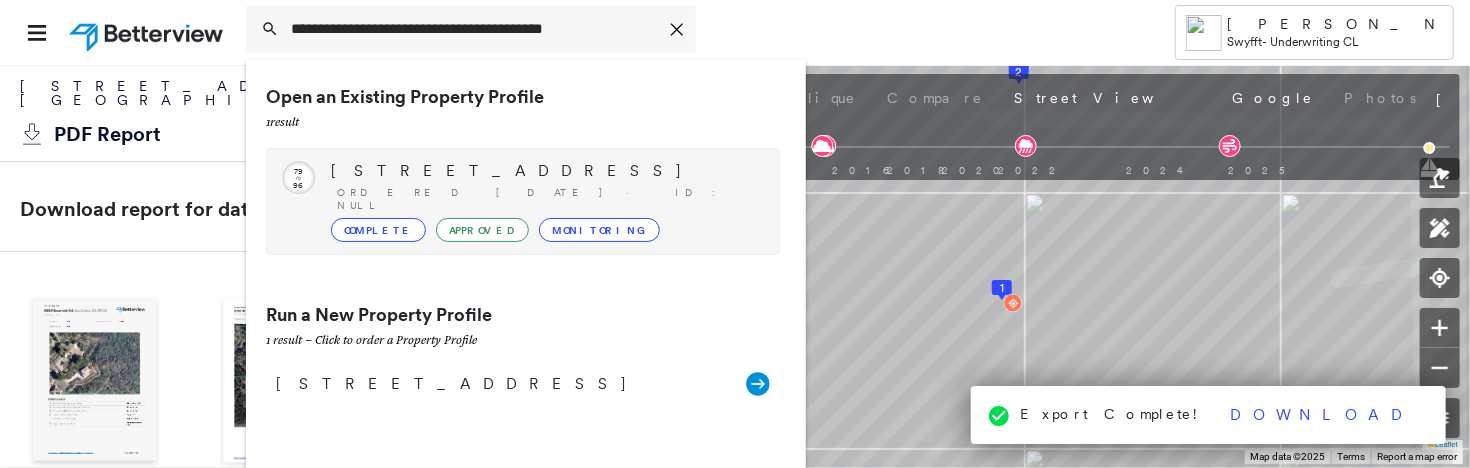 click on "Complete" at bounding box center [378, 230] 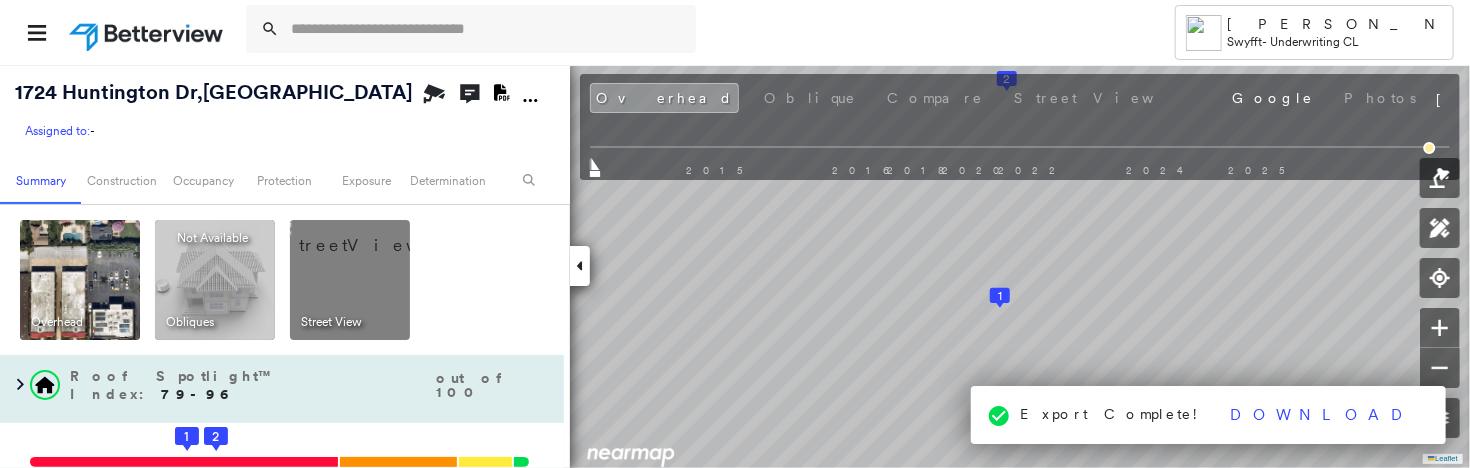 scroll, scrollTop: 226, scrollLeft: 0, axis: vertical 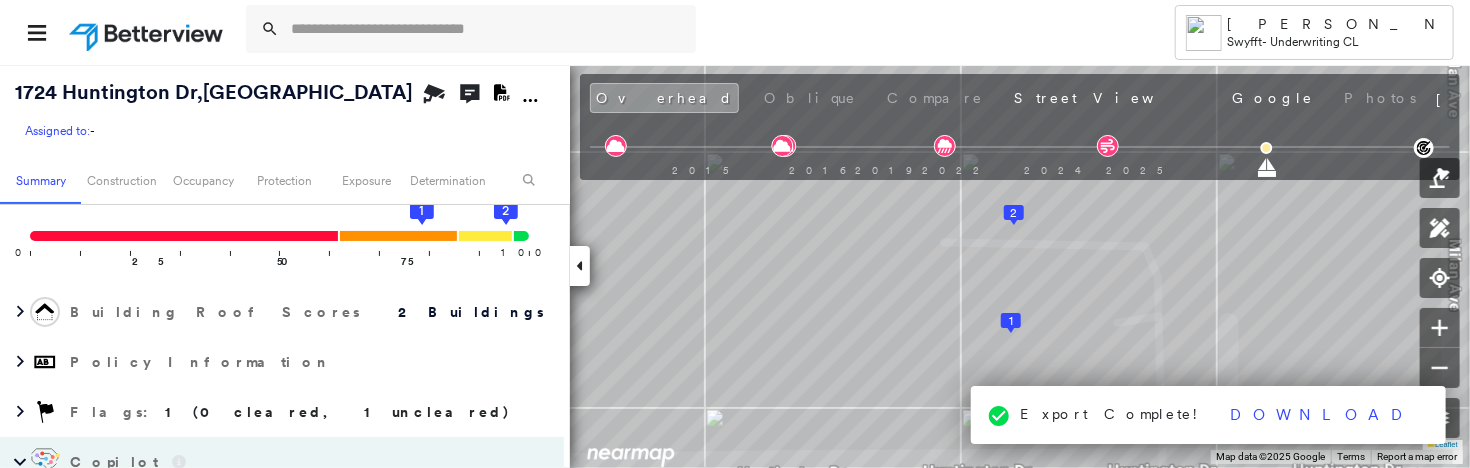 click 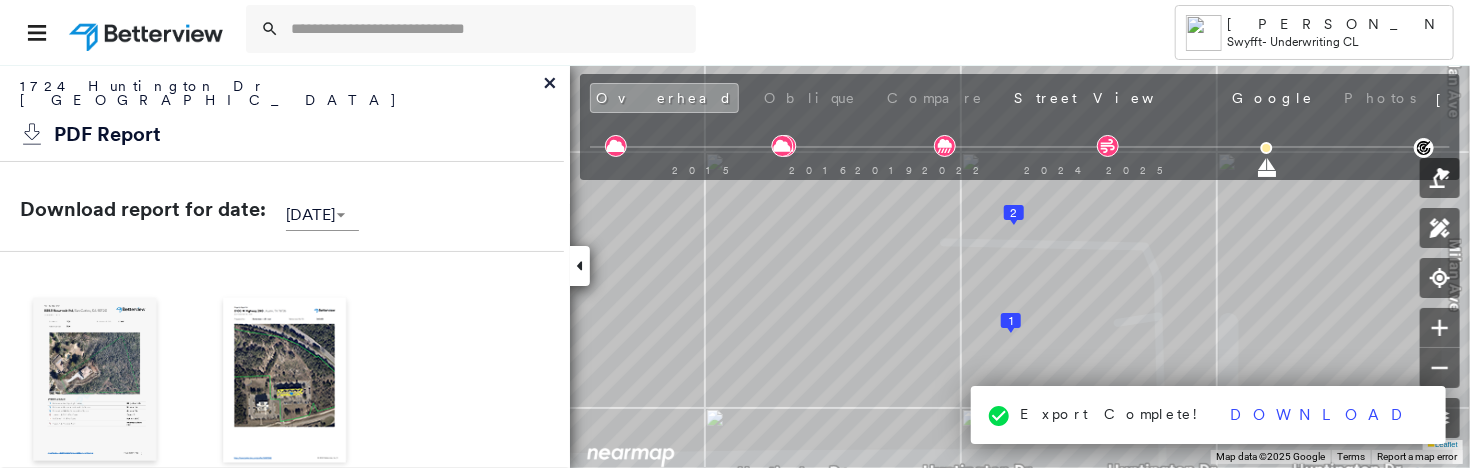 click at bounding box center (95, 382) 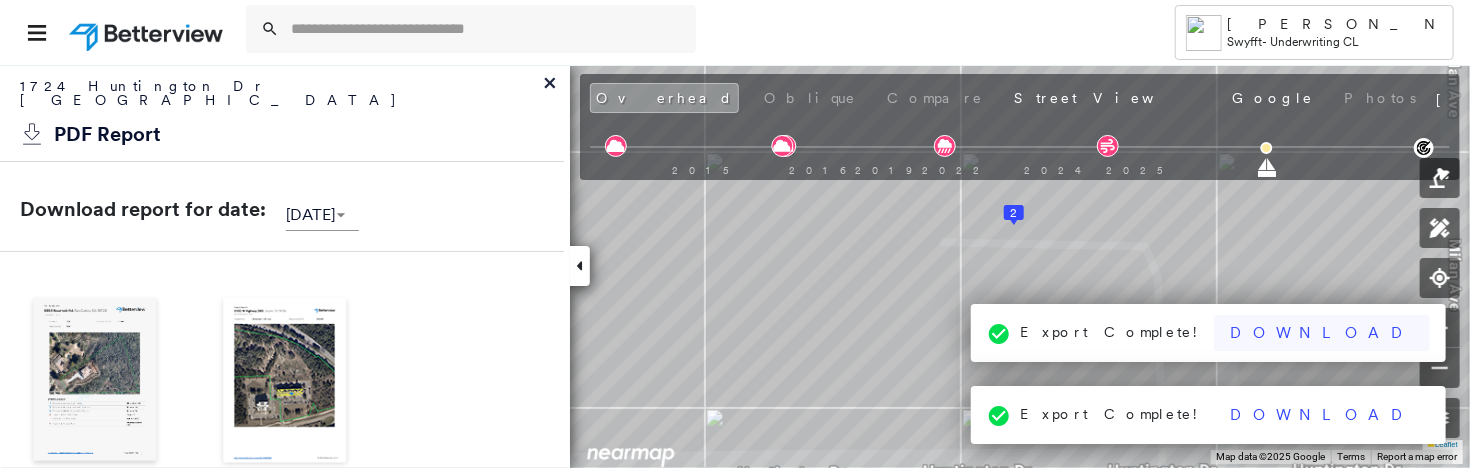 click on "Download" at bounding box center (1322, 333) 